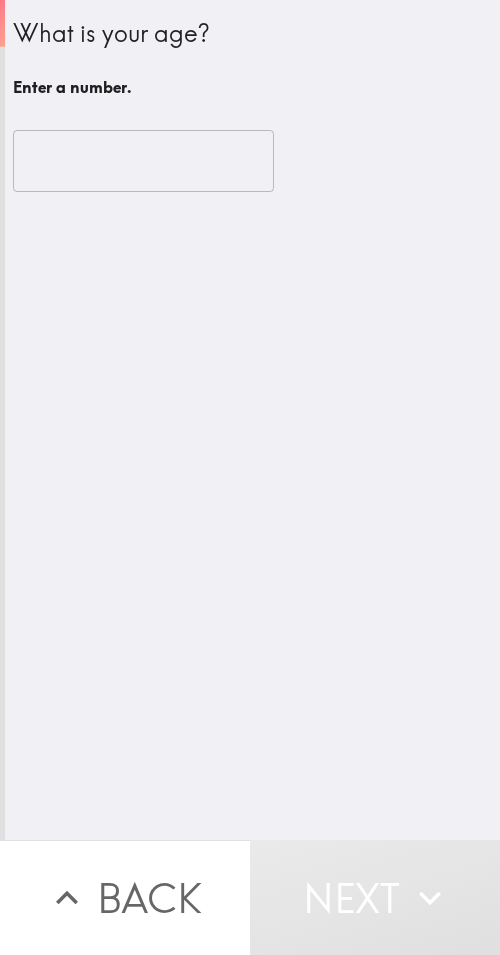 scroll, scrollTop: 0, scrollLeft: 0, axis: both 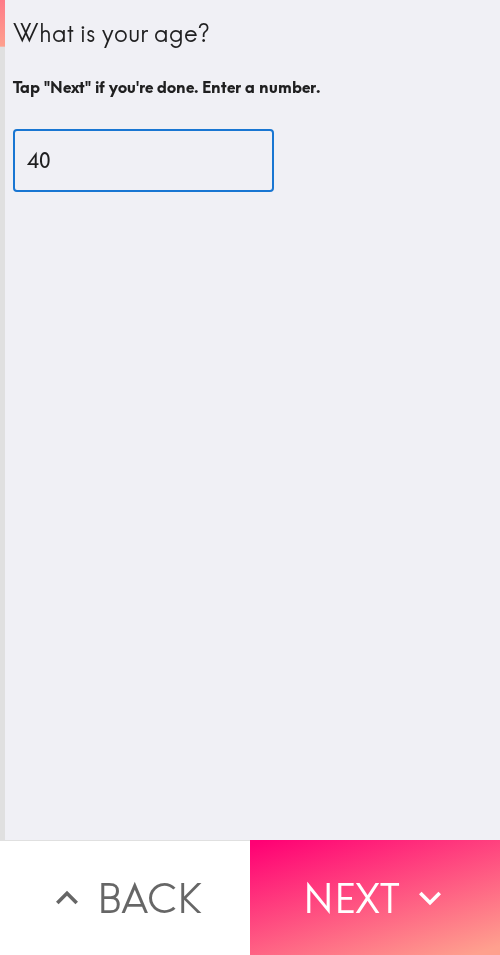 type on "40" 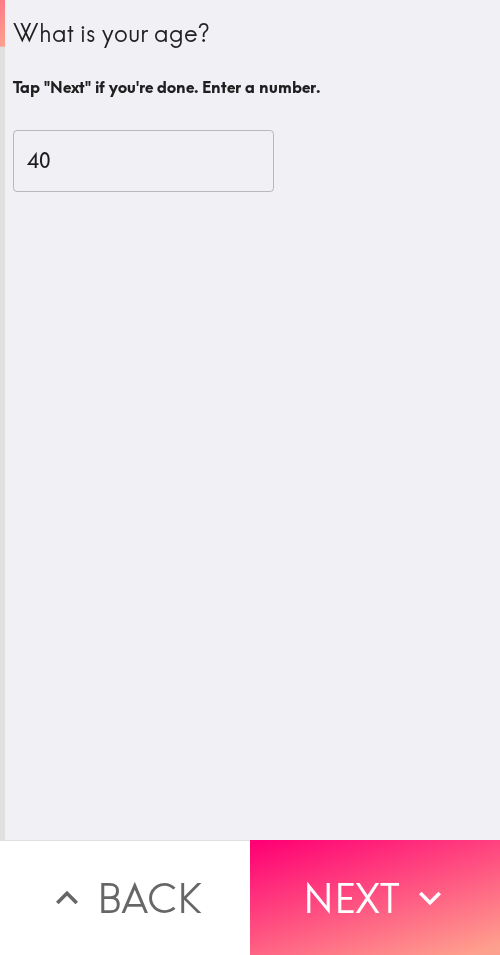 drag, startPoint x: 399, startPoint y: 856, endPoint x: 493, endPoint y: 847, distance: 94.42987 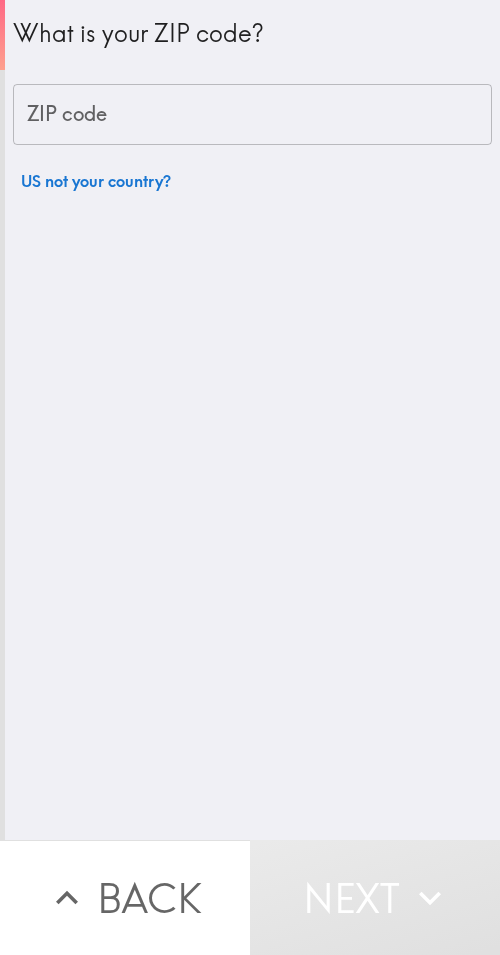 click on "ZIP code" at bounding box center [252, 115] 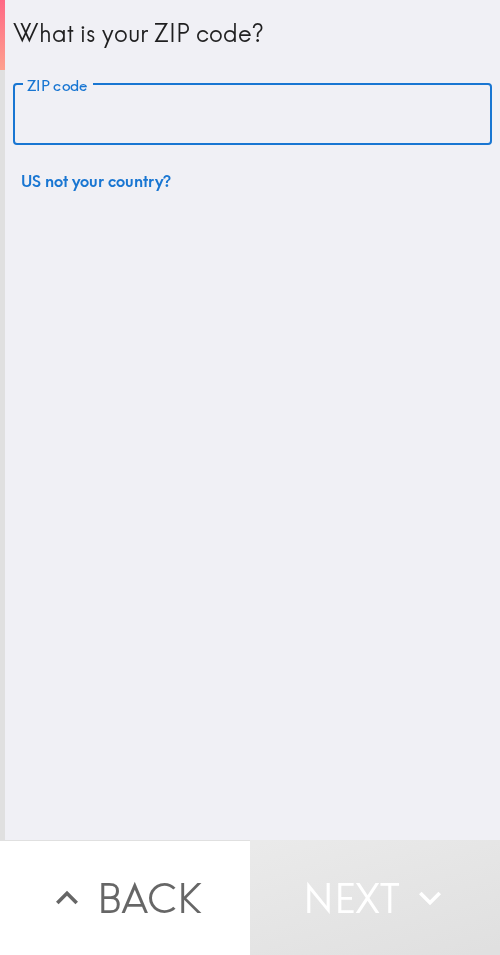 paste on "11801" 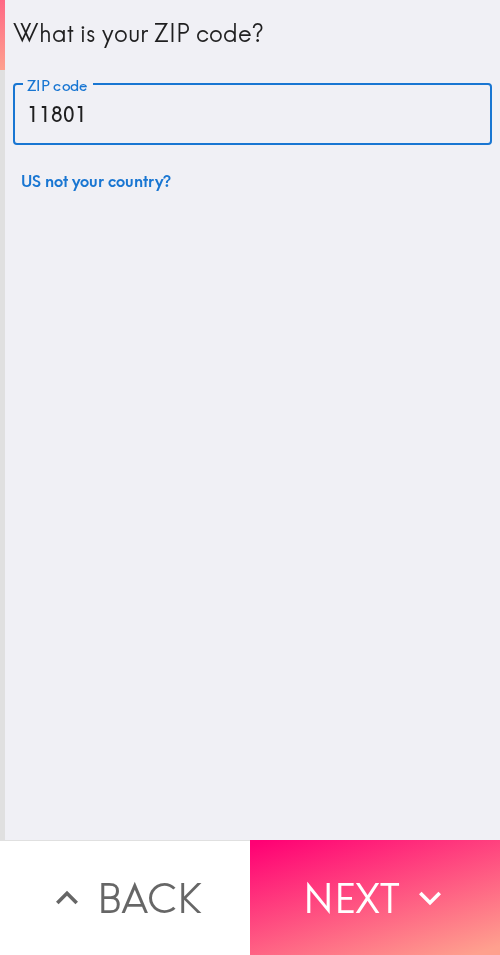 type on "11801" 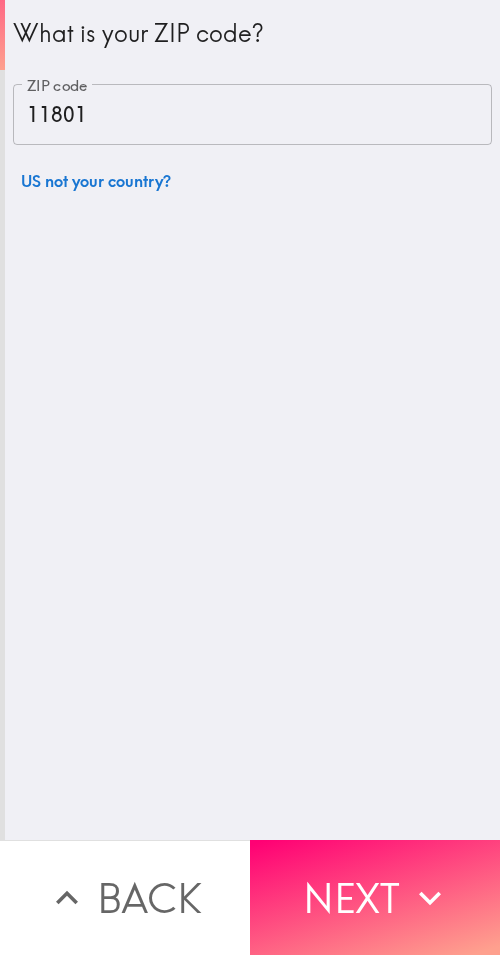 click on "Next" at bounding box center (375, 897) 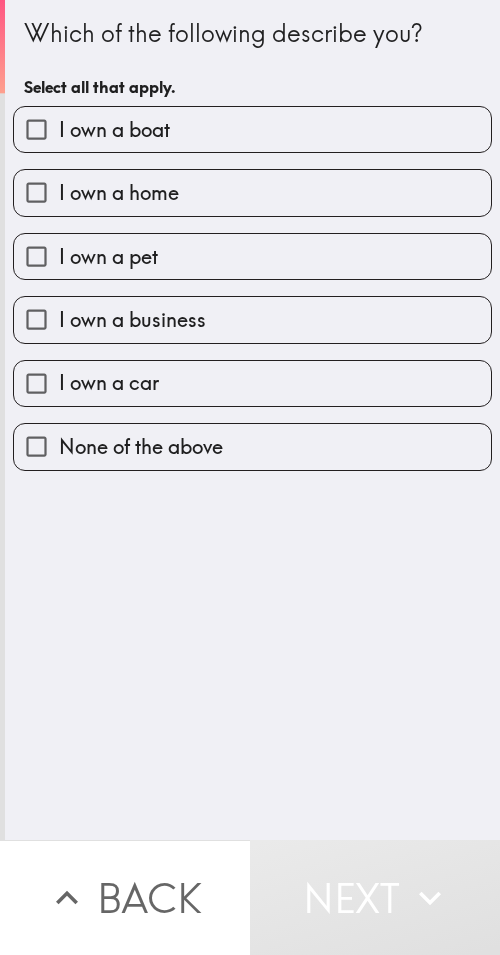 drag, startPoint x: 276, startPoint y: 564, endPoint x: 265, endPoint y: 564, distance: 11 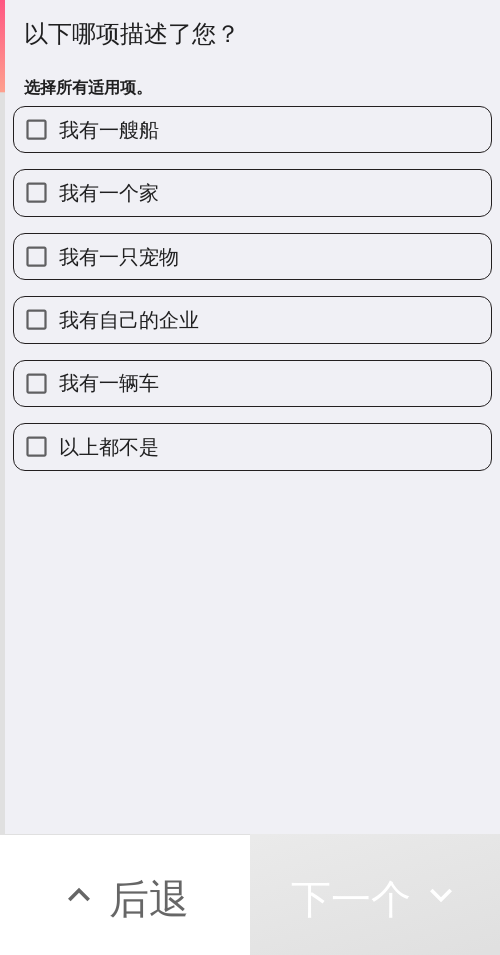click on "我有一辆车" at bounding box center [252, 383] 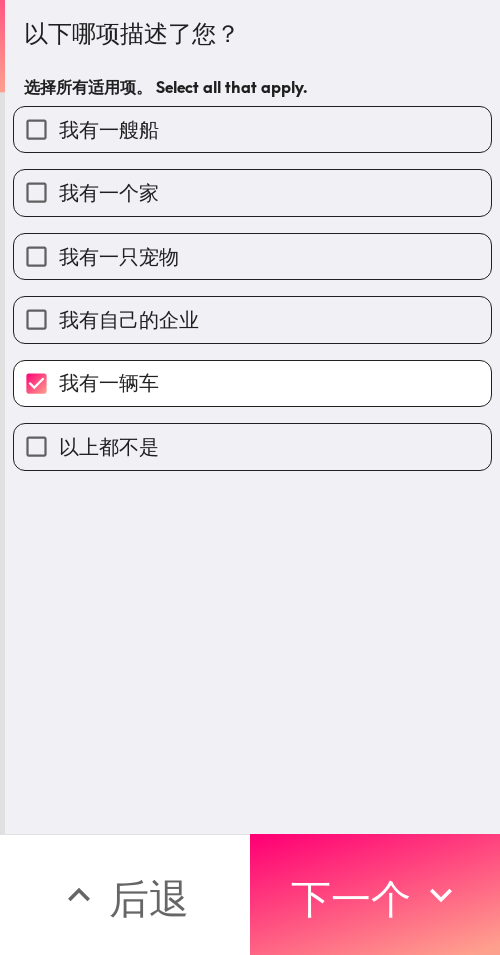 drag, startPoint x: 270, startPoint y: 322, endPoint x: 271, endPoint y: 233, distance: 89.005615 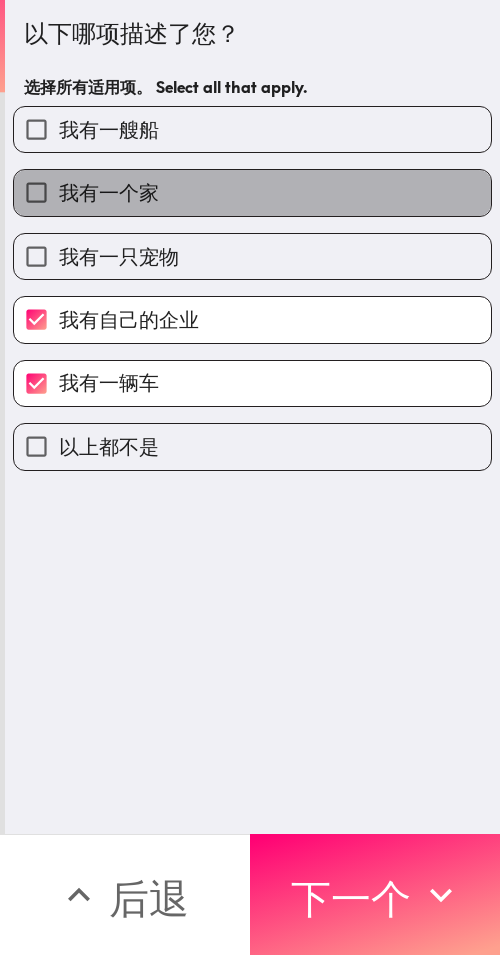 drag, startPoint x: 259, startPoint y: 198, endPoint x: 498, endPoint y: 199, distance: 239.00209 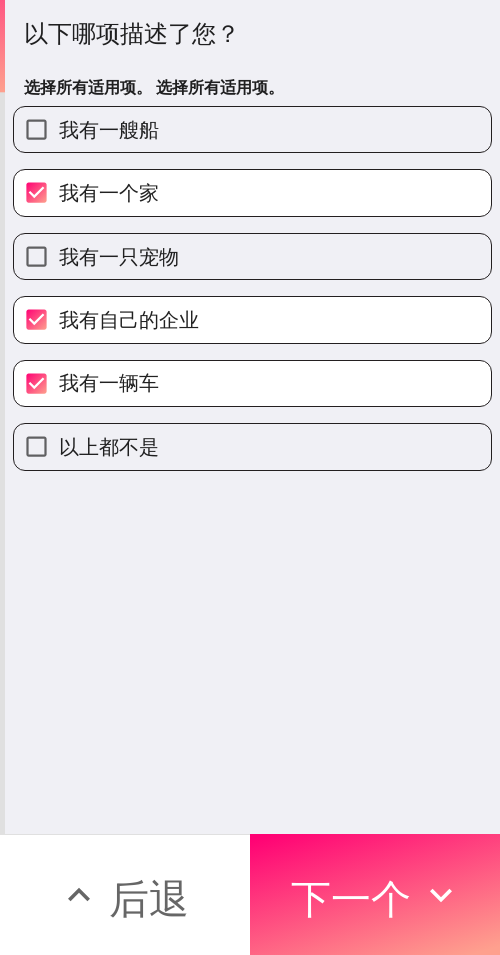 drag, startPoint x: 313, startPoint y: 855, endPoint x: 497, endPoint y: 862, distance: 184.1331 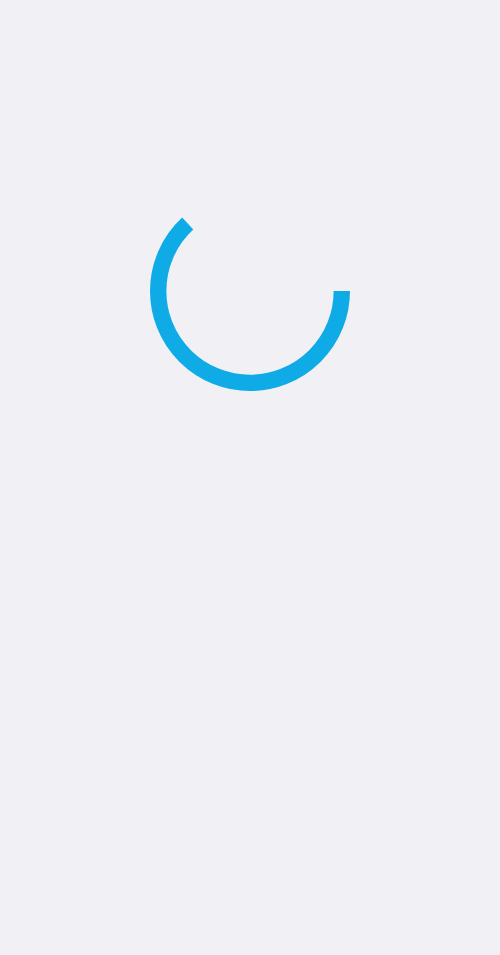 scroll, scrollTop: 0, scrollLeft: 0, axis: both 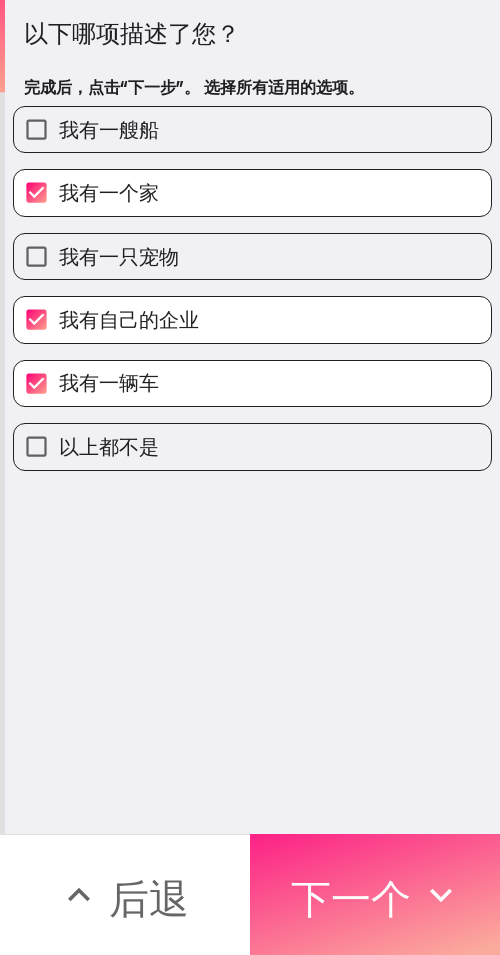 click on "下一个" at bounding box center [351, 898] 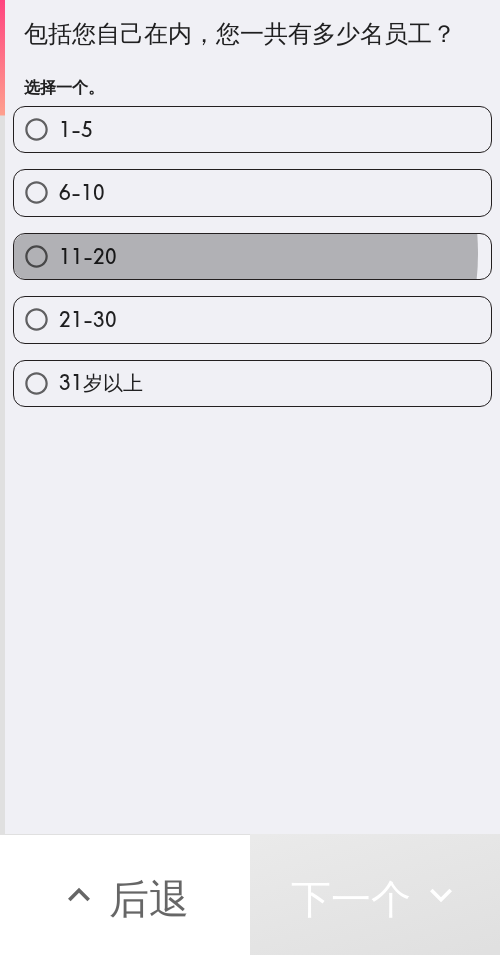 drag, startPoint x: 234, startPoint y: 254, endPoint x: 492, endPoint y: 263, distance: 258.15692 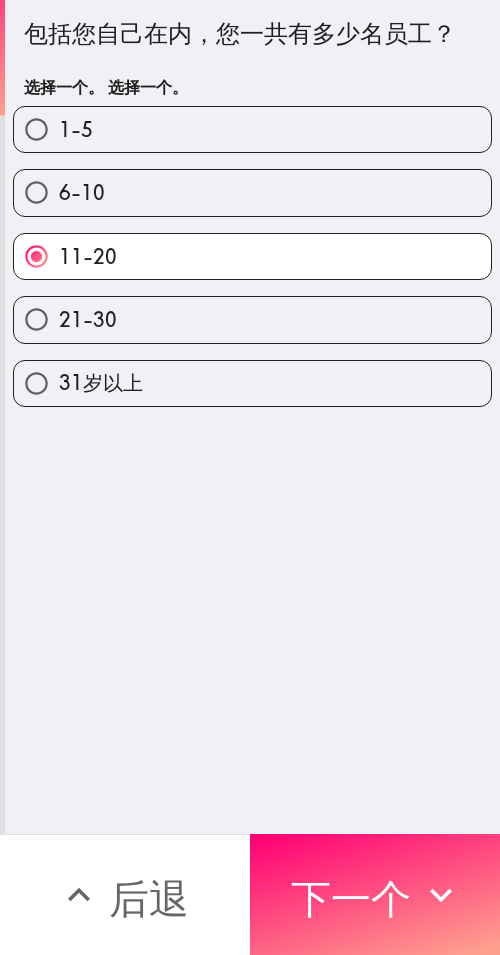 click on "下一个" at bounding box center (375, 894) 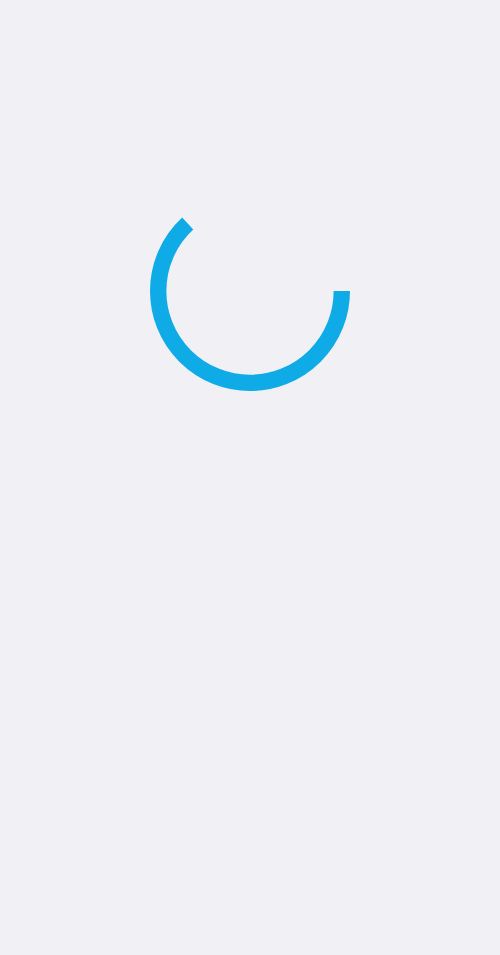 scroll, scrollTop: 0, scrollLeft: 0, axis: both 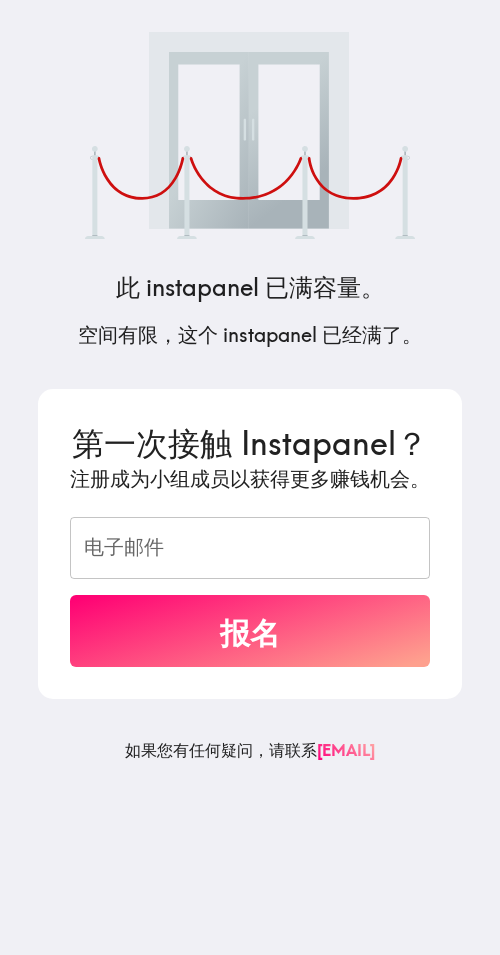 click on "空间有限，这个 instapanel 已经满了。" at bounding box center (250, 334) 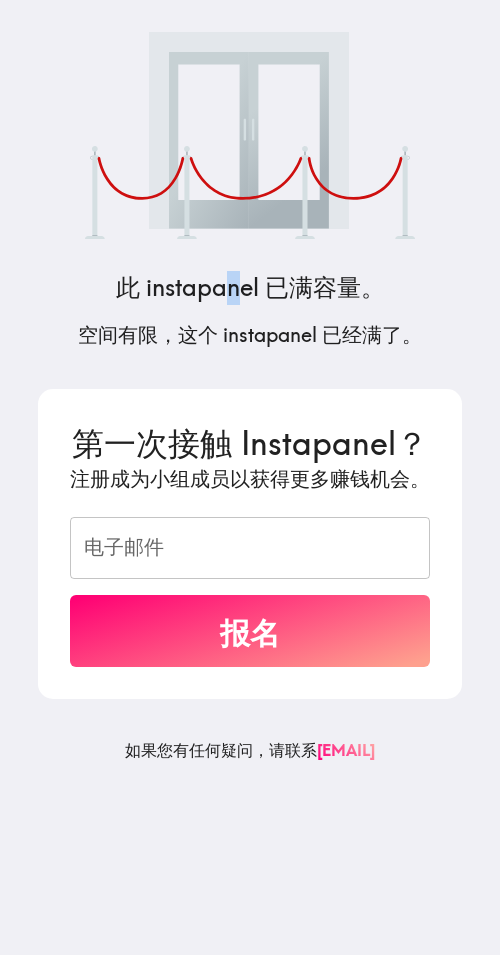 drag, startPoint x: 228, startPoint y: 263, endPoint x: 496, endPoint y: 265, distance: 268.00748 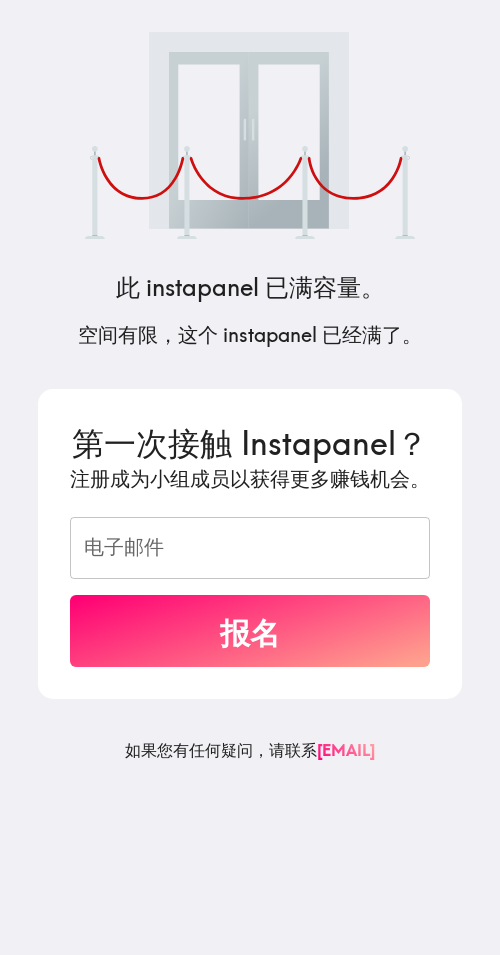 click on "此 instapanel 已满容量。 空间有限，这个 instapanel 已经满了。 第一次接触 Instapanel？ 注册成为小组成员以获得更多赚钱机会。 电子邮件 电子邮件 报名 如果您有任何疑问， 请联系 [EMAIL] 。" at bounding box center (250, 477) 